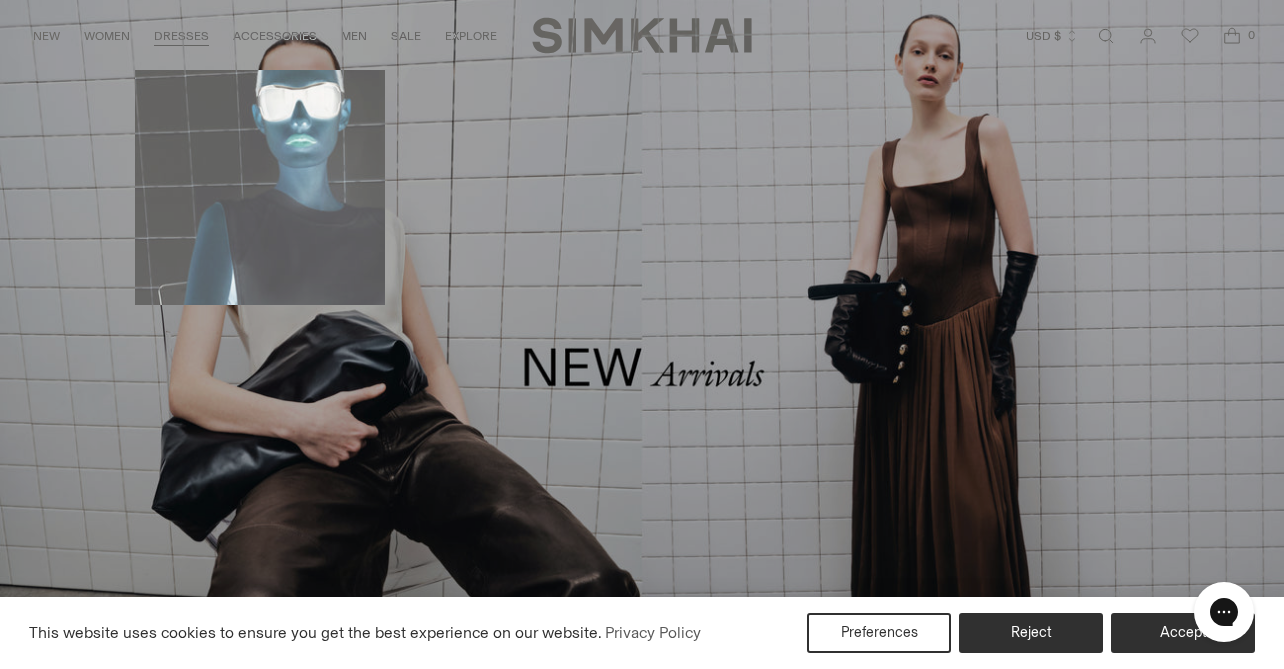 scroll, scrollTop: 0, scrollLeft: 0, axis: both 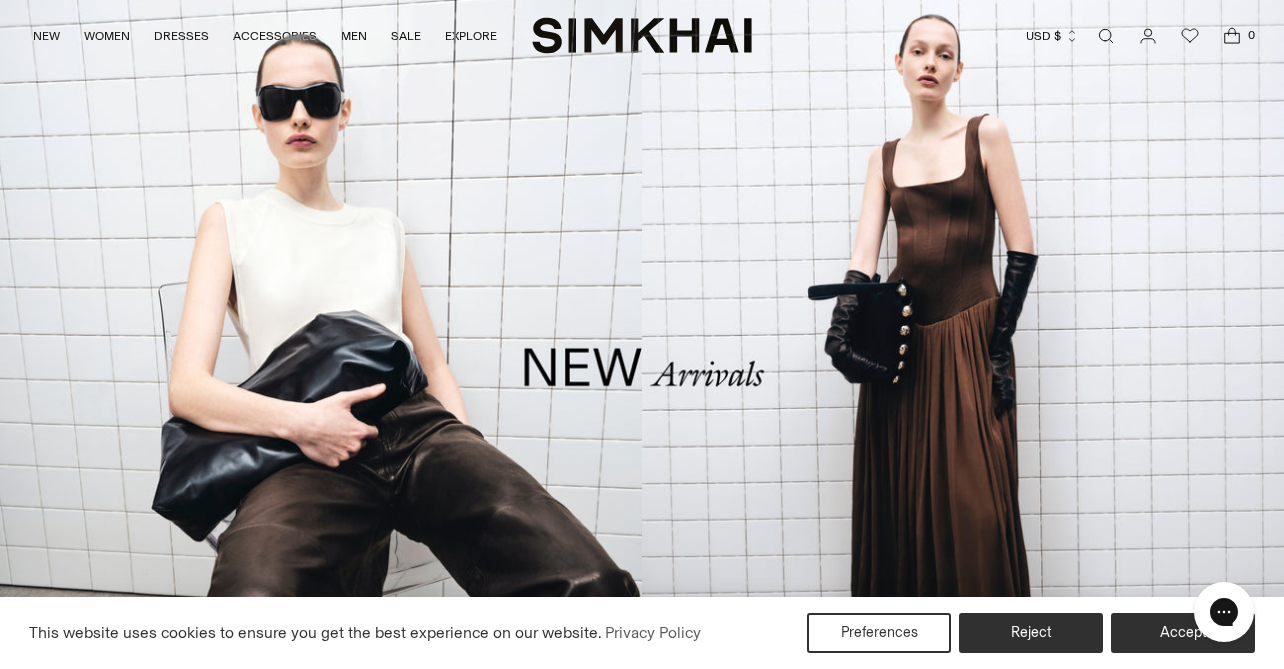 click at bounding box center [642, 4816] 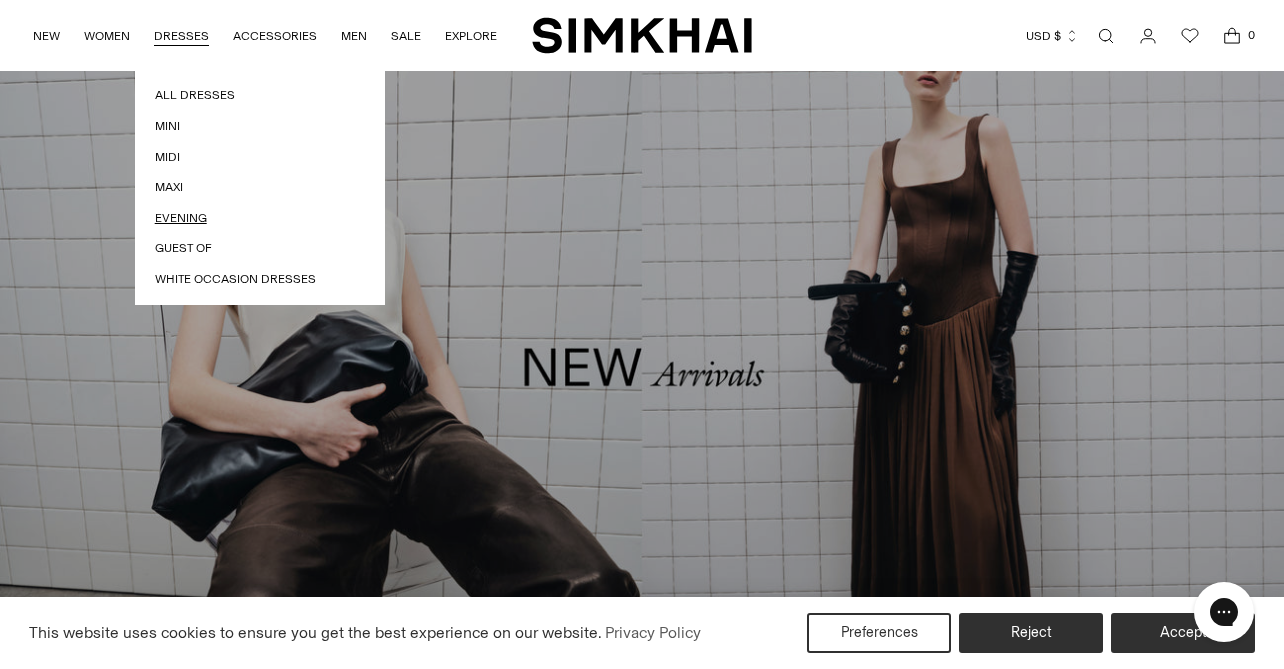 click on "Evening" at bounding box center [260, 218] 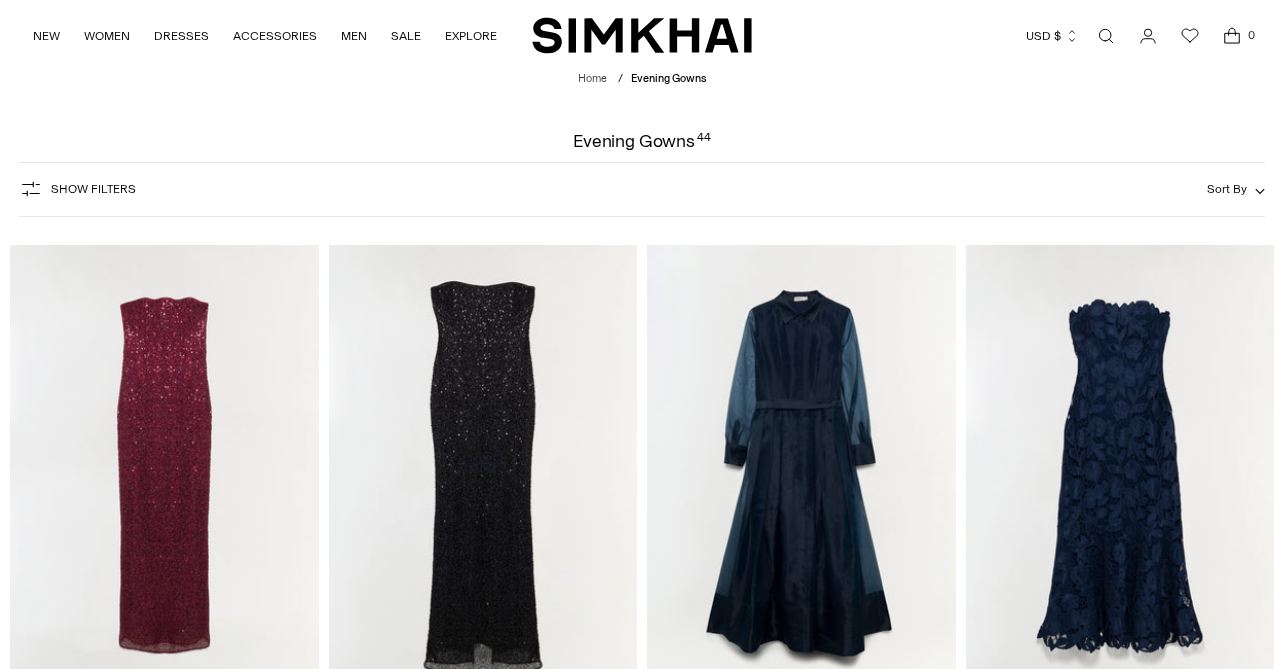 scroll, scrollTop: 0, scrollLeft: 0, axis: both 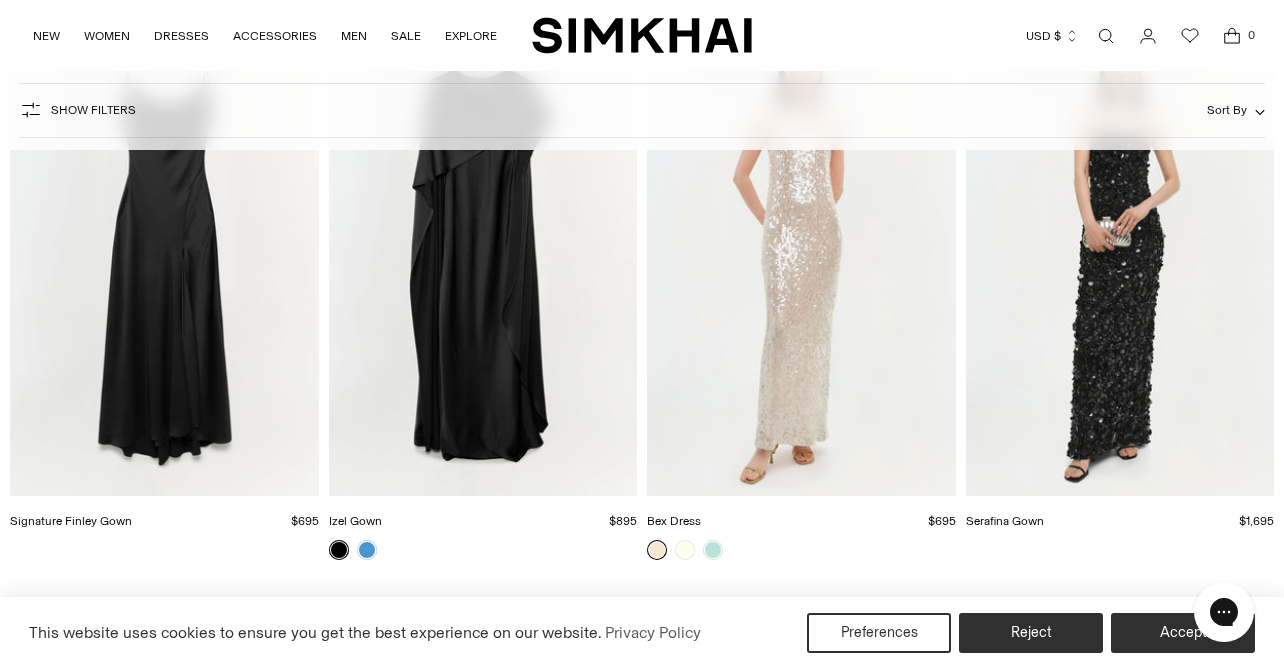 click at bounding box center [0, 0] 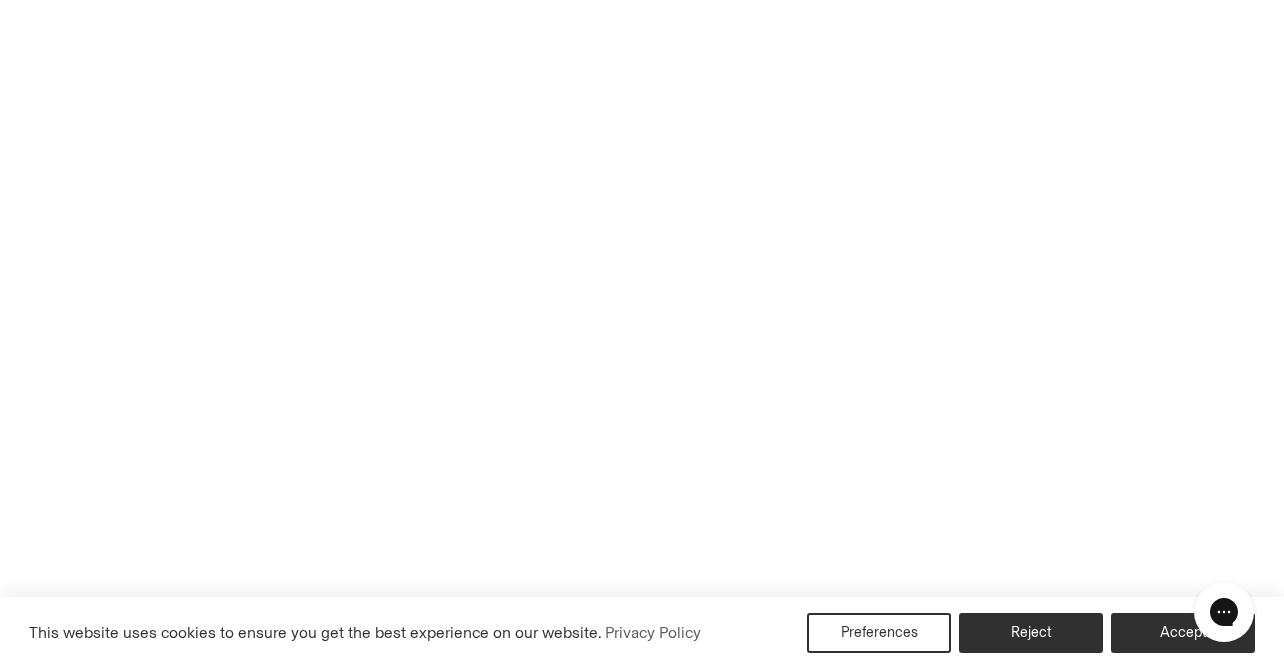 scroll, scrollTop: 5182, scrollLeft: 0, axis: vertical 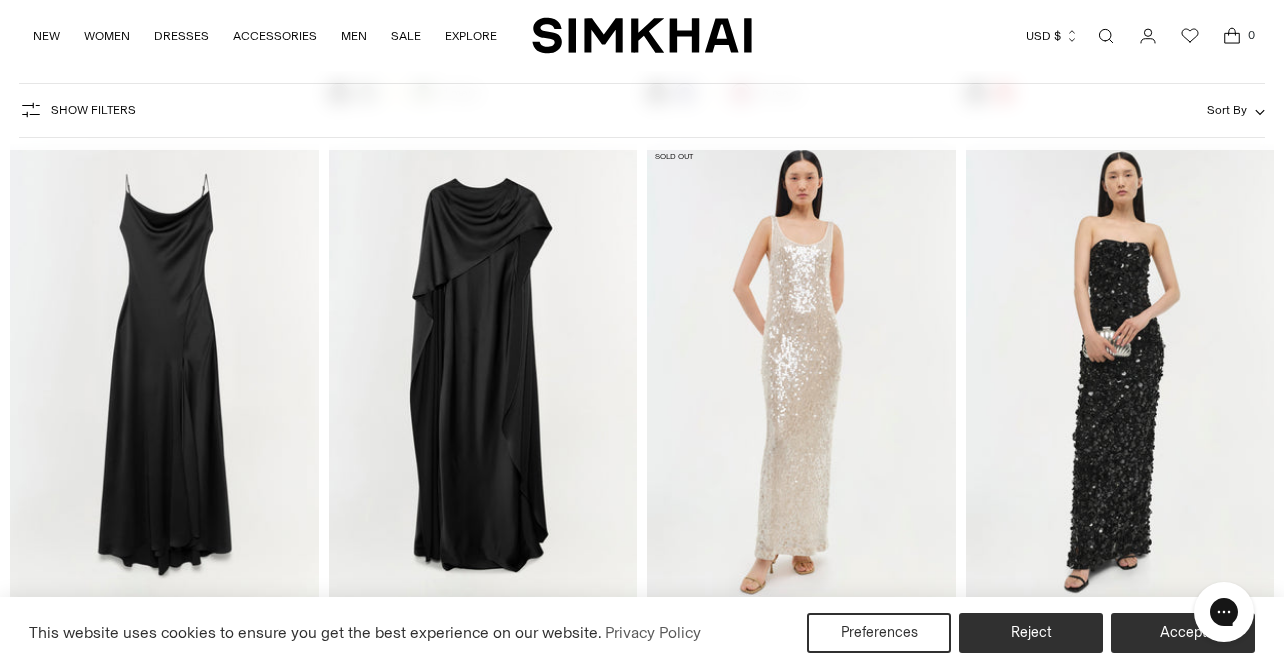 click at bounding box center [0, 0] 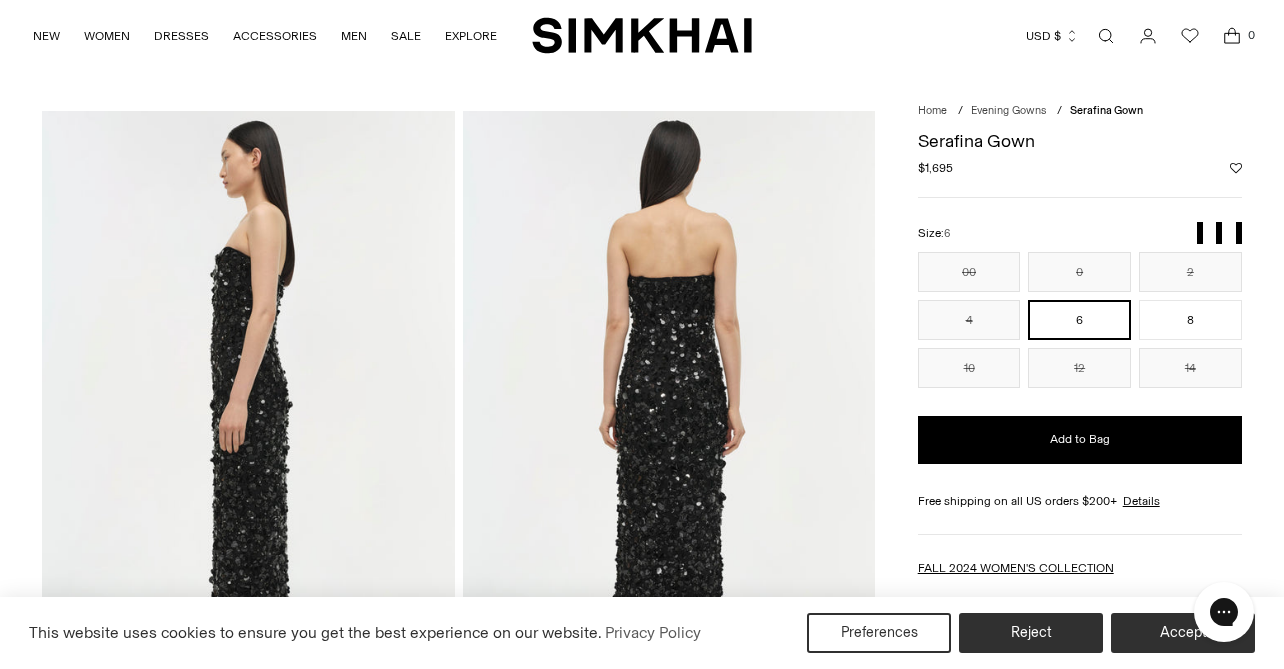 scroll, scrollTop: 0, scrollLeft: 0, axis: both 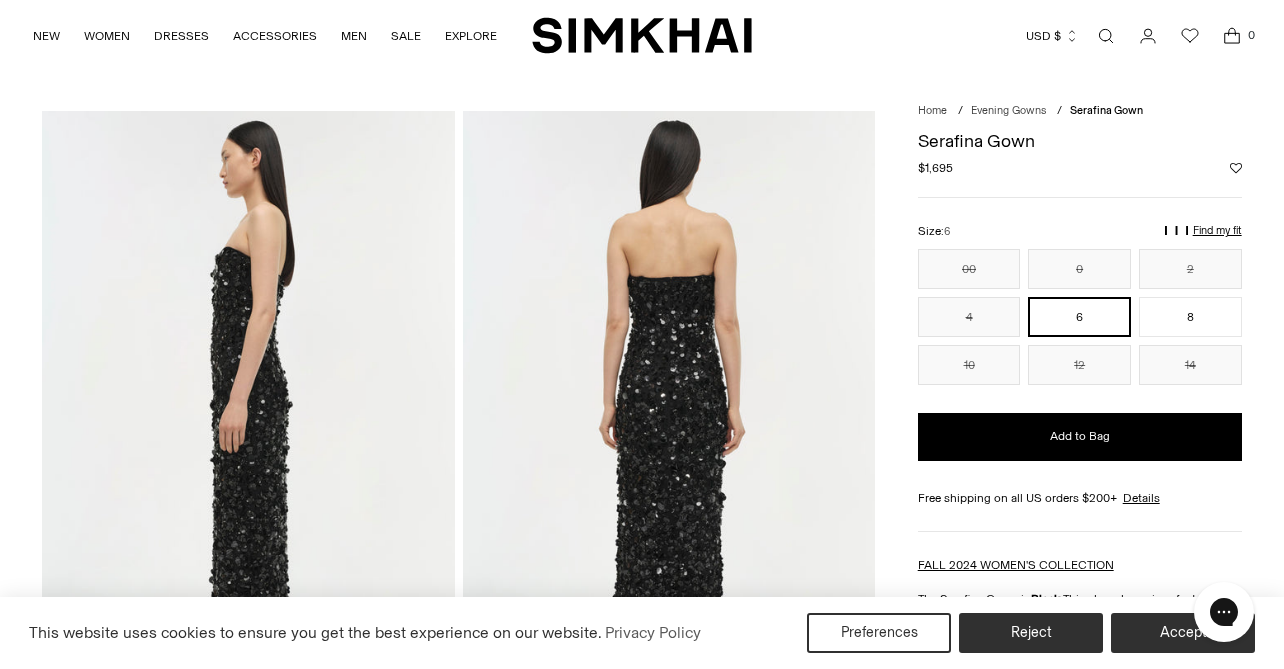 click at bounding box center (642, 4241) 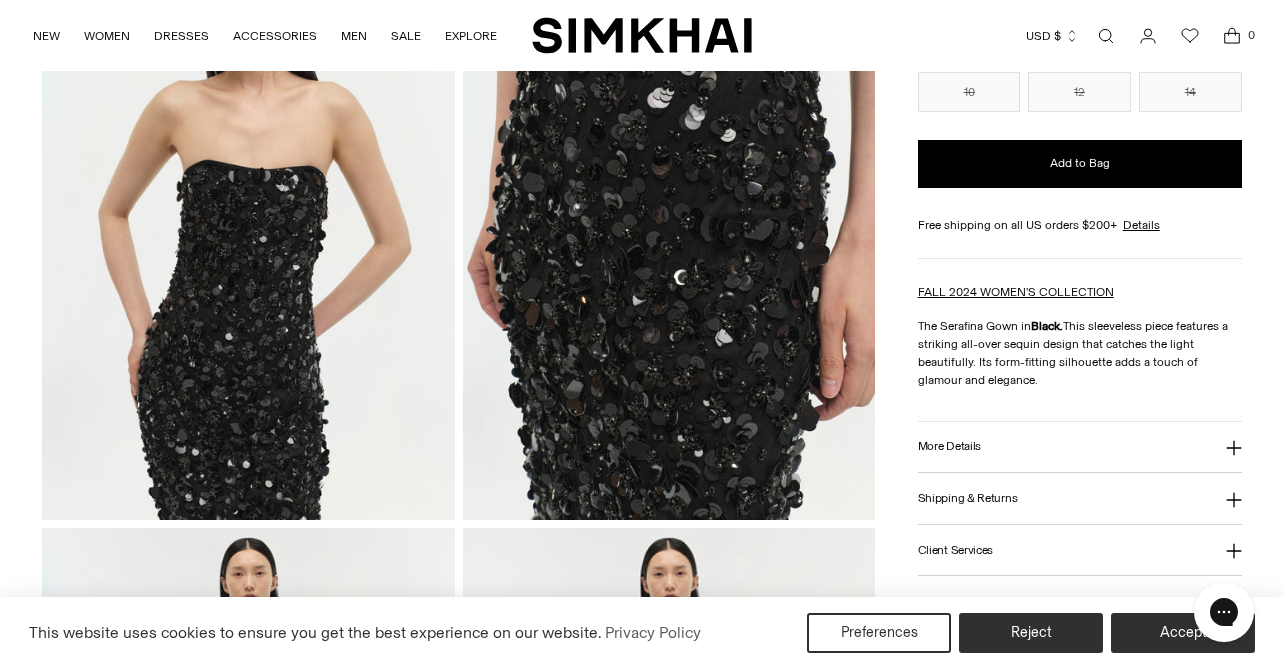scroll, scrollTop: 839, scrollLeft: 0, axis: vertical 